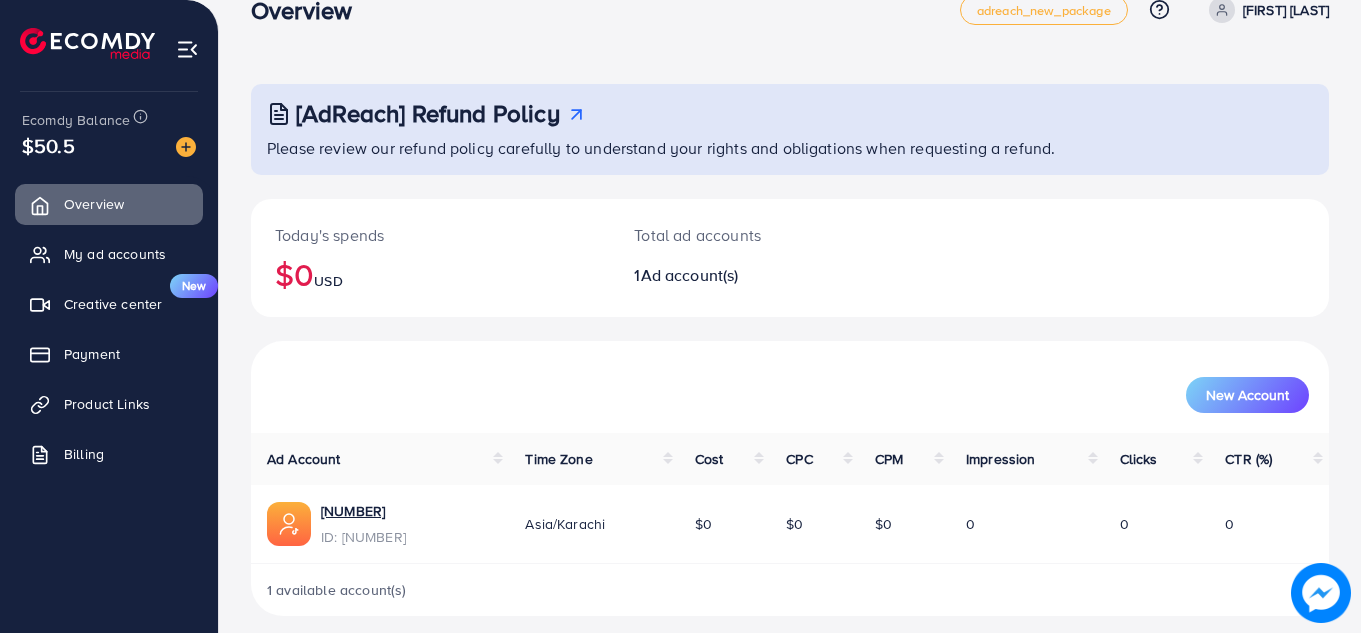 scroll, scrollTop: 55, scrollLeft: 0, axis: vertical 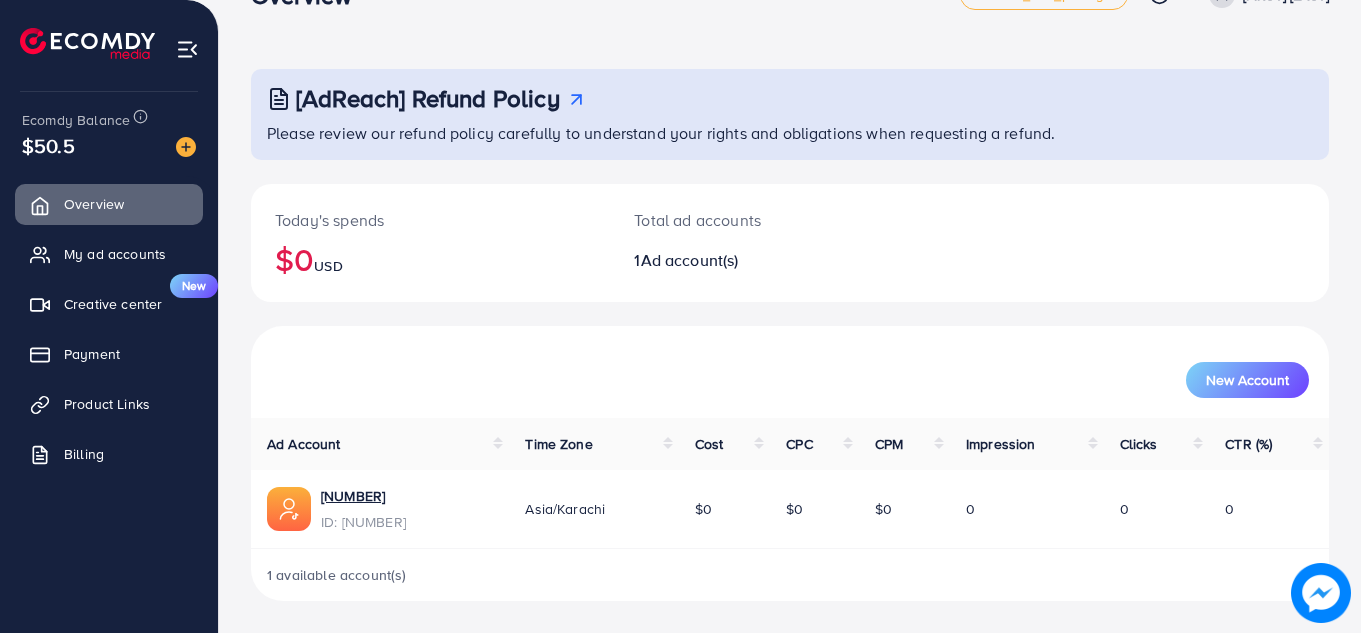 click on "[NUMBER]  [TEXT]  ID: [NUMBER]" at bounding box center [363, 509] 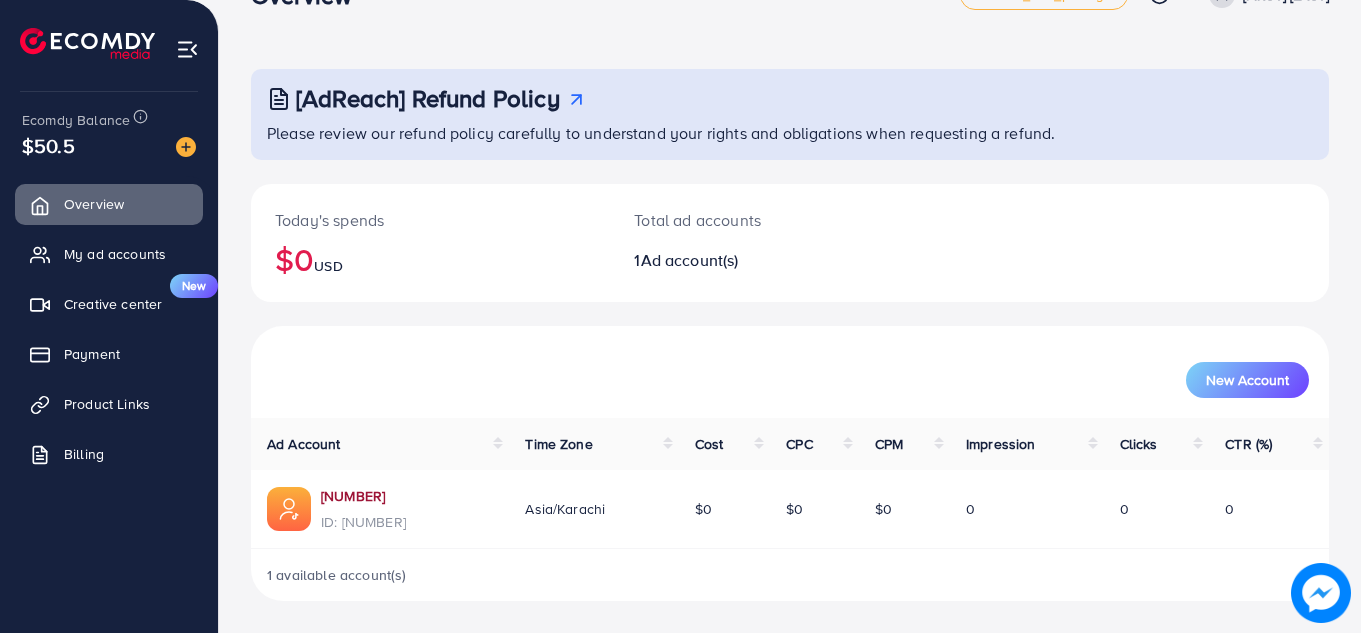 click on "[NUMBER]" at bounding box center (363, 496) 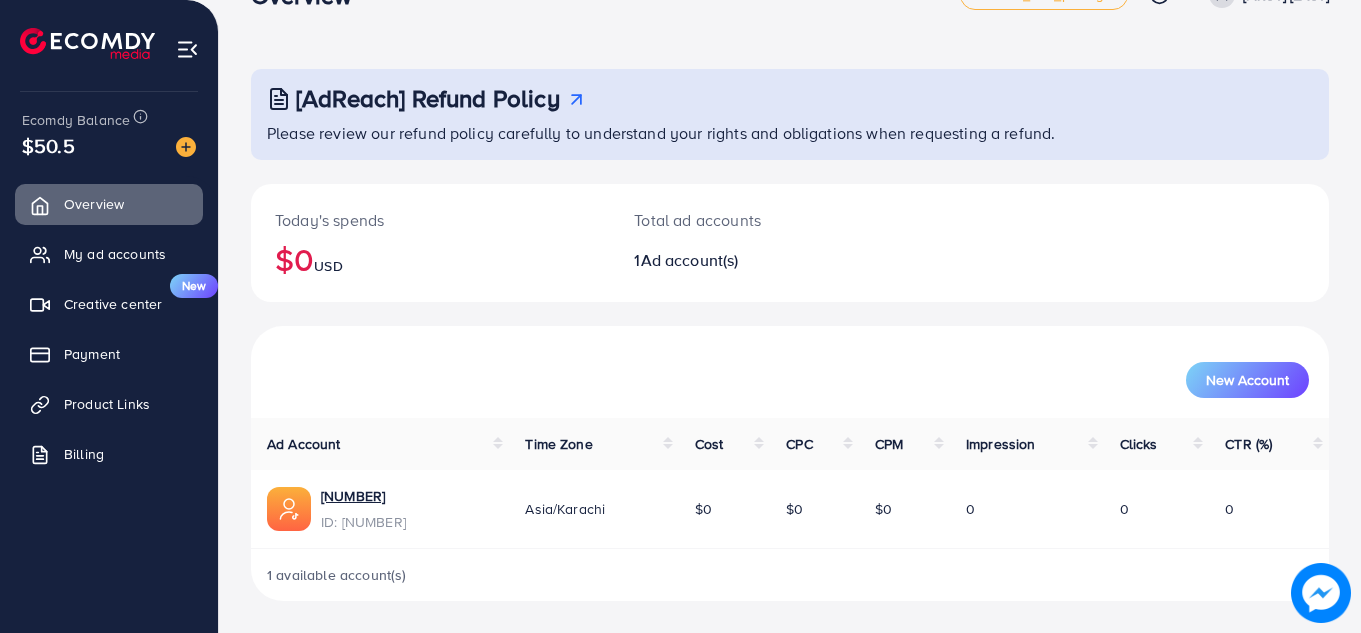 click on "New Account" at bounding box center [790, 372] 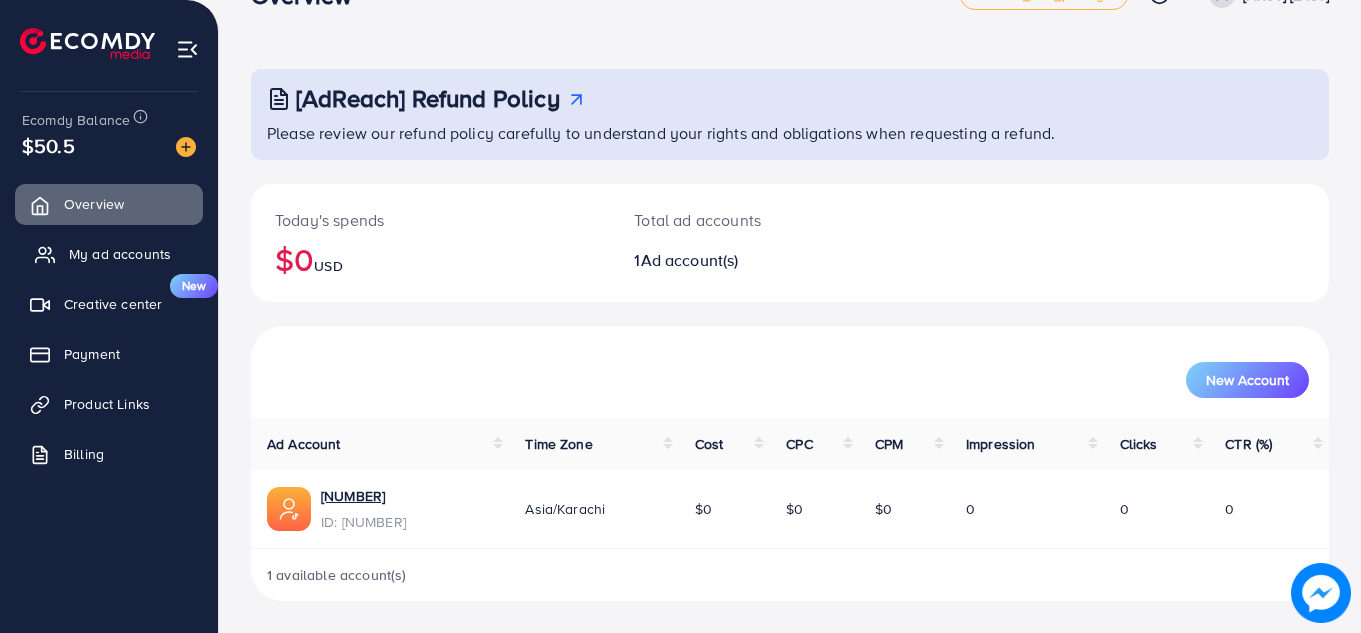 click on "My ad accounts" at bounding box center (120, 254) 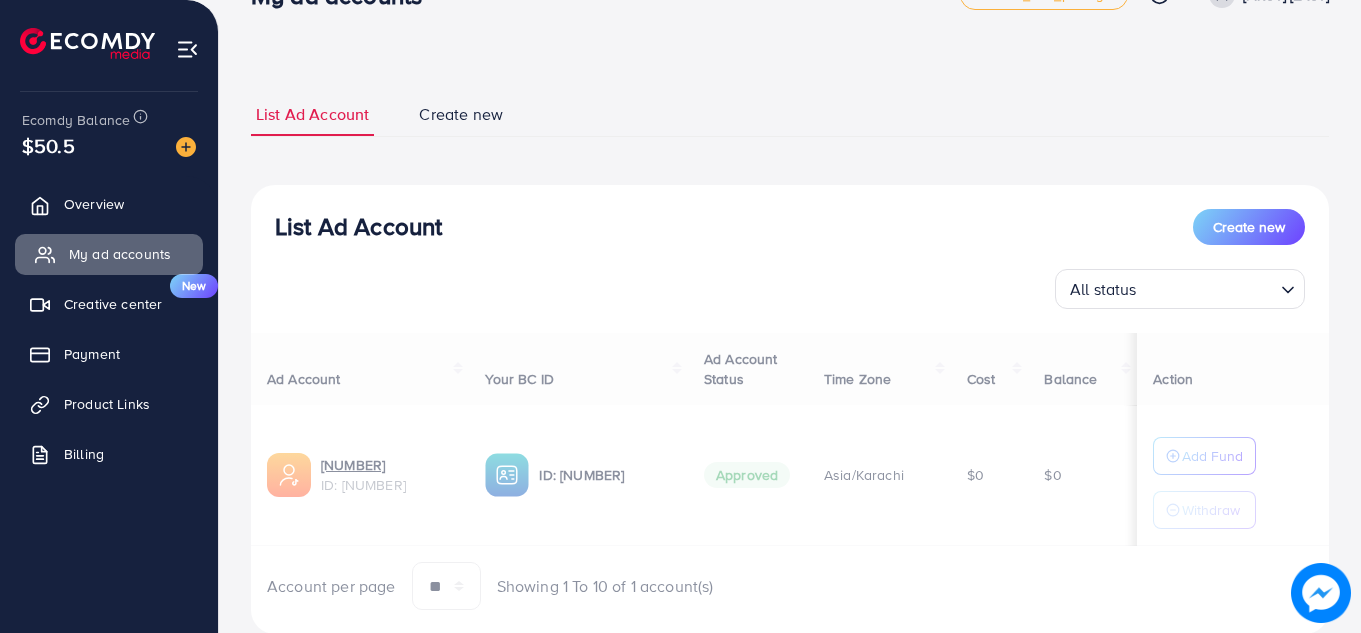 scroll, scrollTop: 0, scrollLeft: 0, axis: both 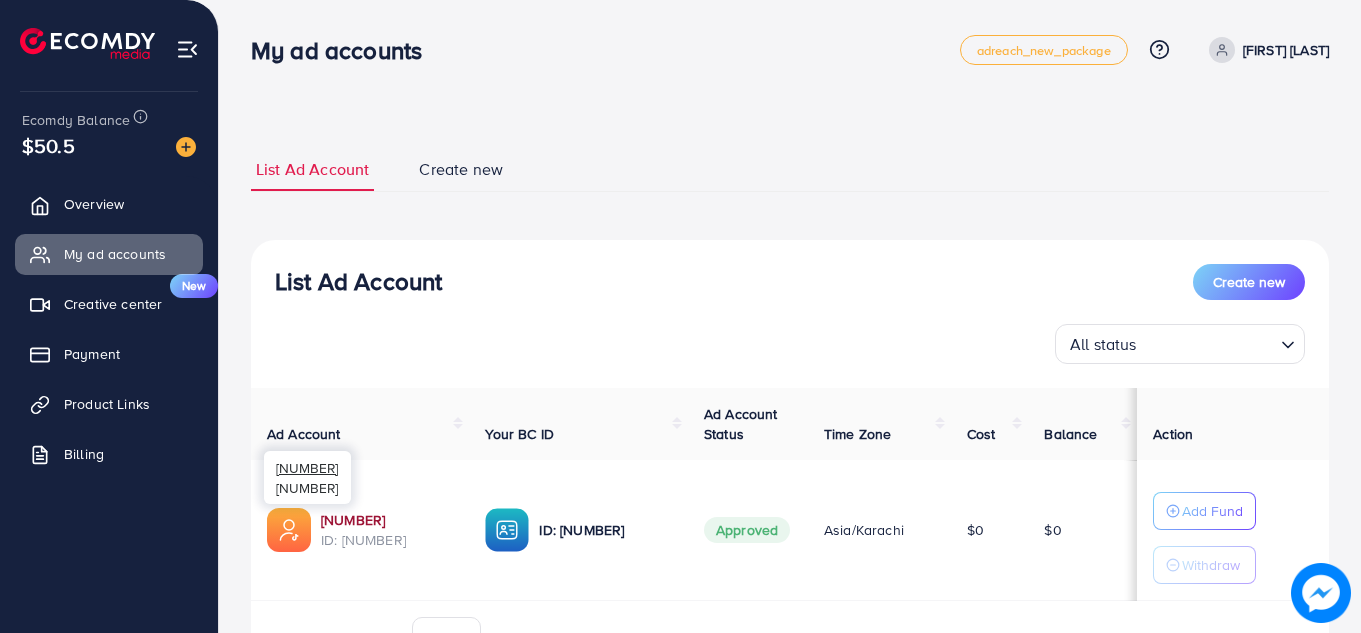 click on "[NUMBER]" at bounding box center (387, 520) 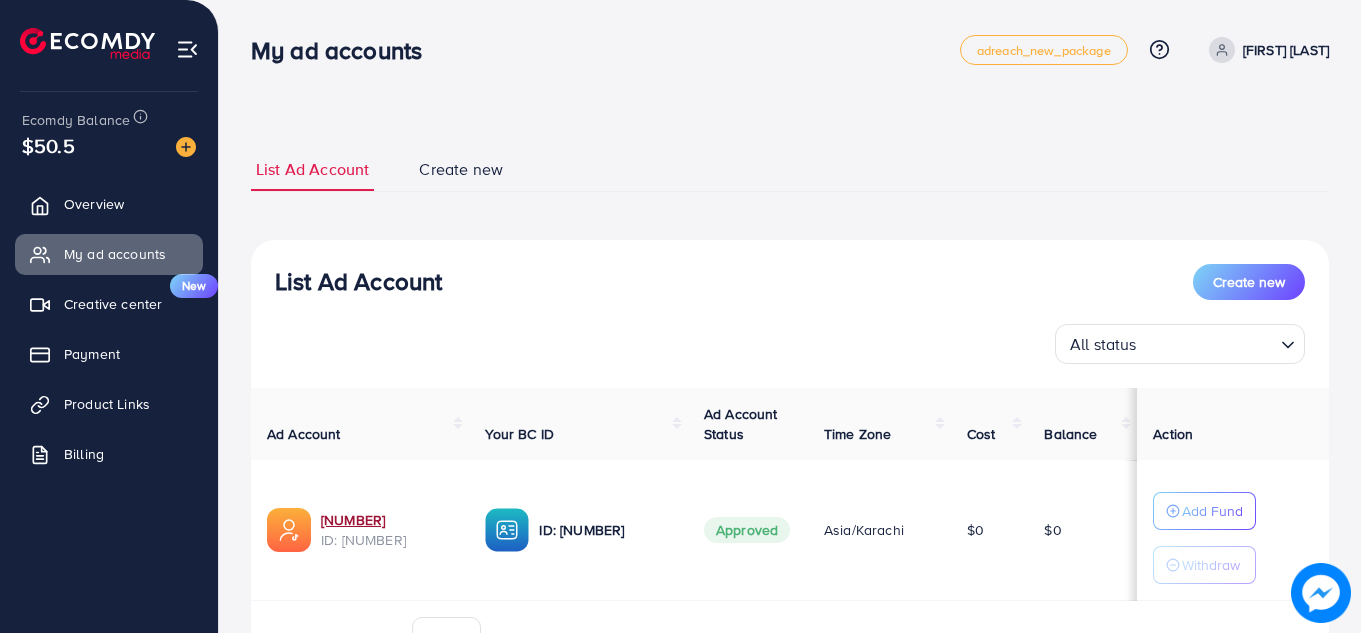 click on "[FIRST] [LAST]" at bounding box center [1286, 50] 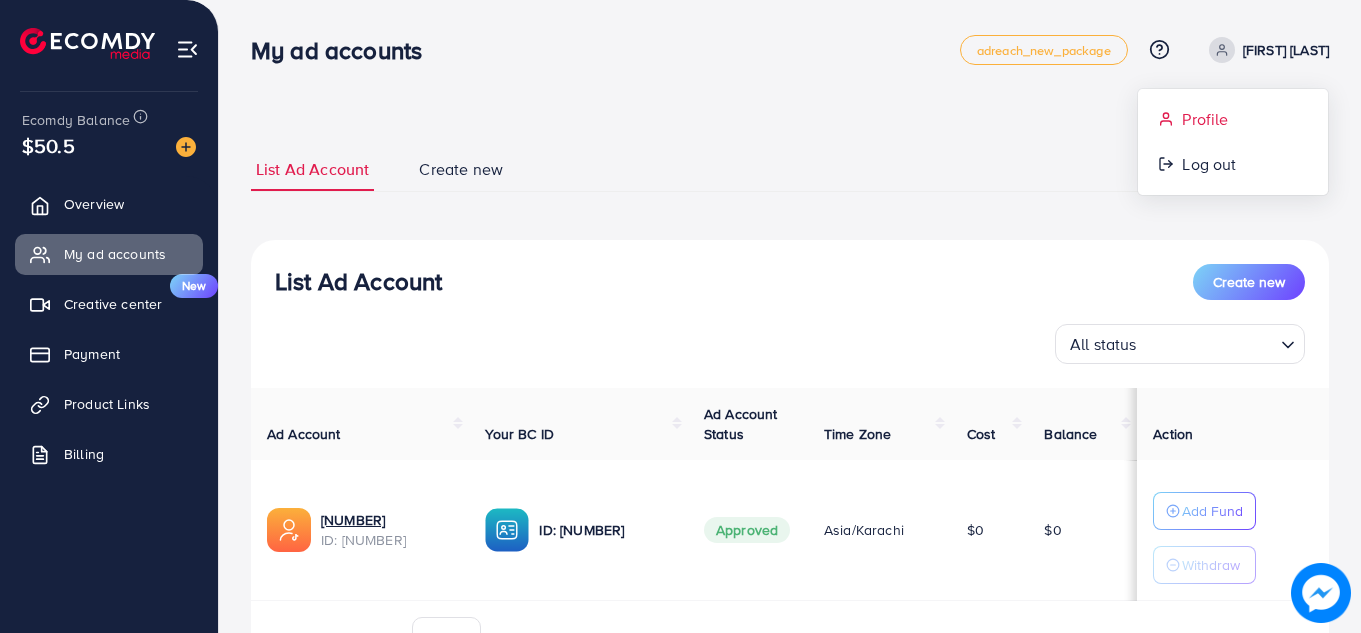 click on "Profile" at bounding box center (1233, 119) 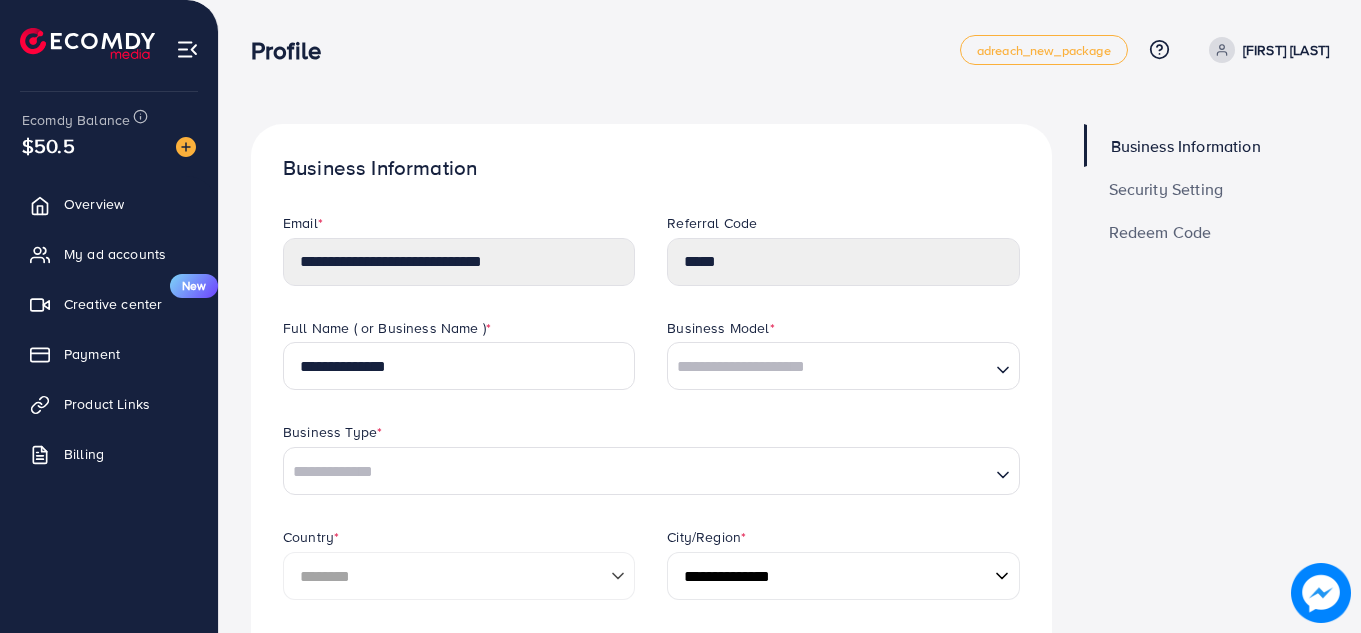 click on "Profile   adreach_new_package  Help Center Contact Support Plans and Pricing Term and policy About Us  [FIRST] [LAST]   Profile Log out" at bounding box center [790, 50] 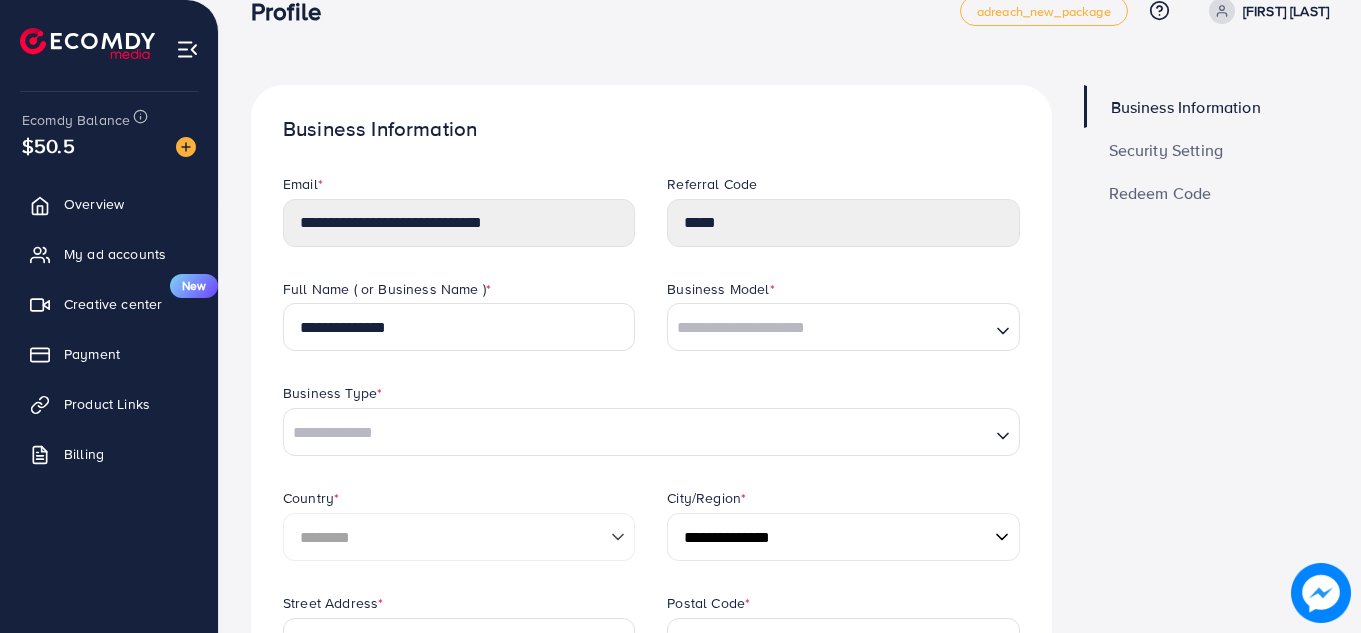 scroll, scrollTop: 0, scrollLeft: 0, axis: both 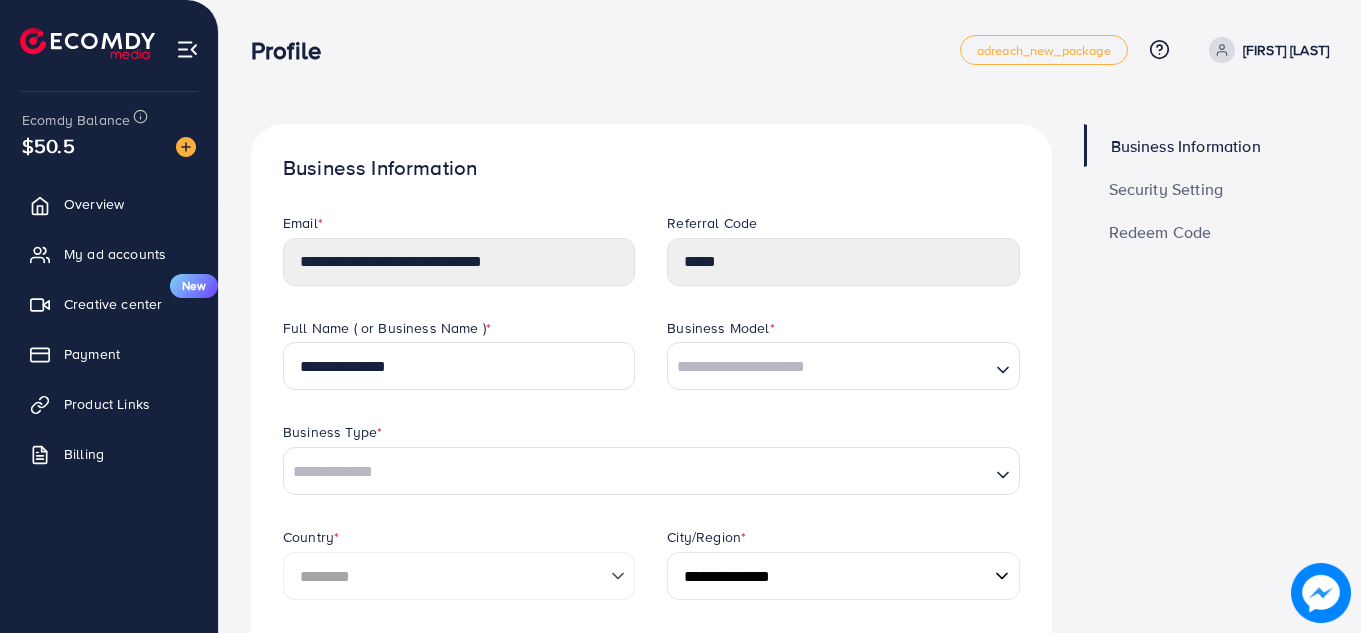 click on "Profile   adreach_new_package  Help Center Contact Support Plans and Pricing Term and policy About Us  [FIRST] [LAST]   Profile Log out" at bounding box center (790, 49) 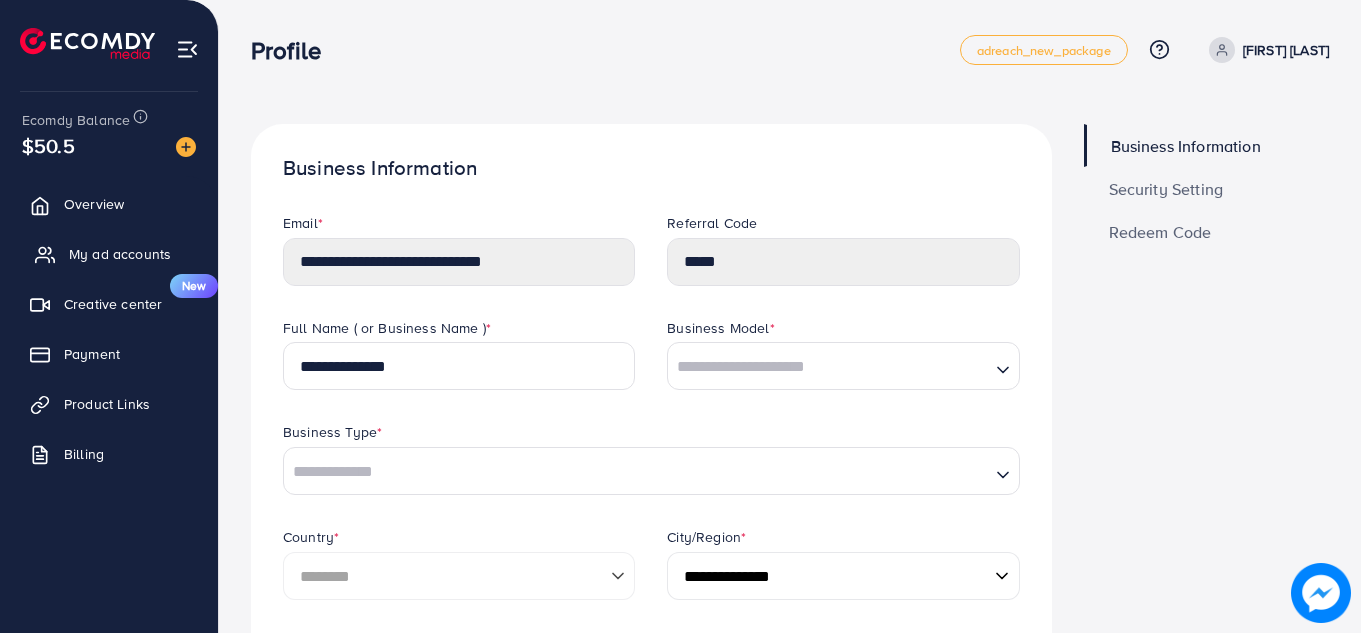 click on "My ad accounts" at bounding box center (120, 254) 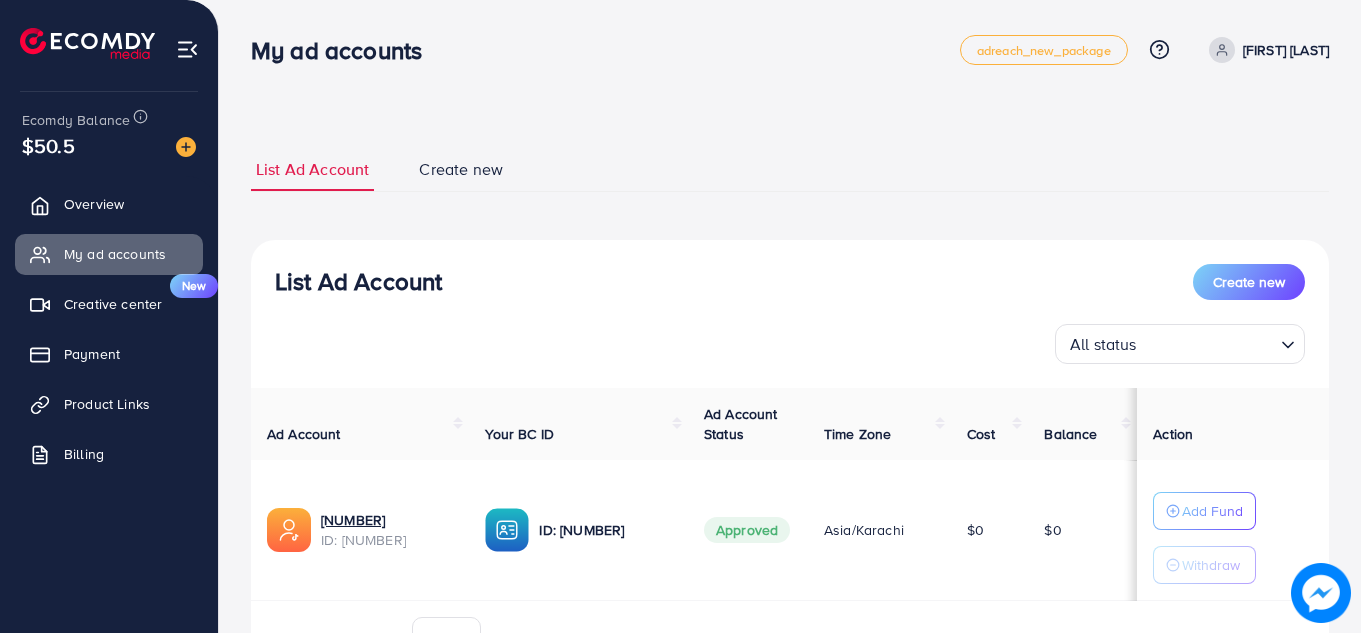 click on "[FIRST] [LAST]" at bounding box center [1286, 50] 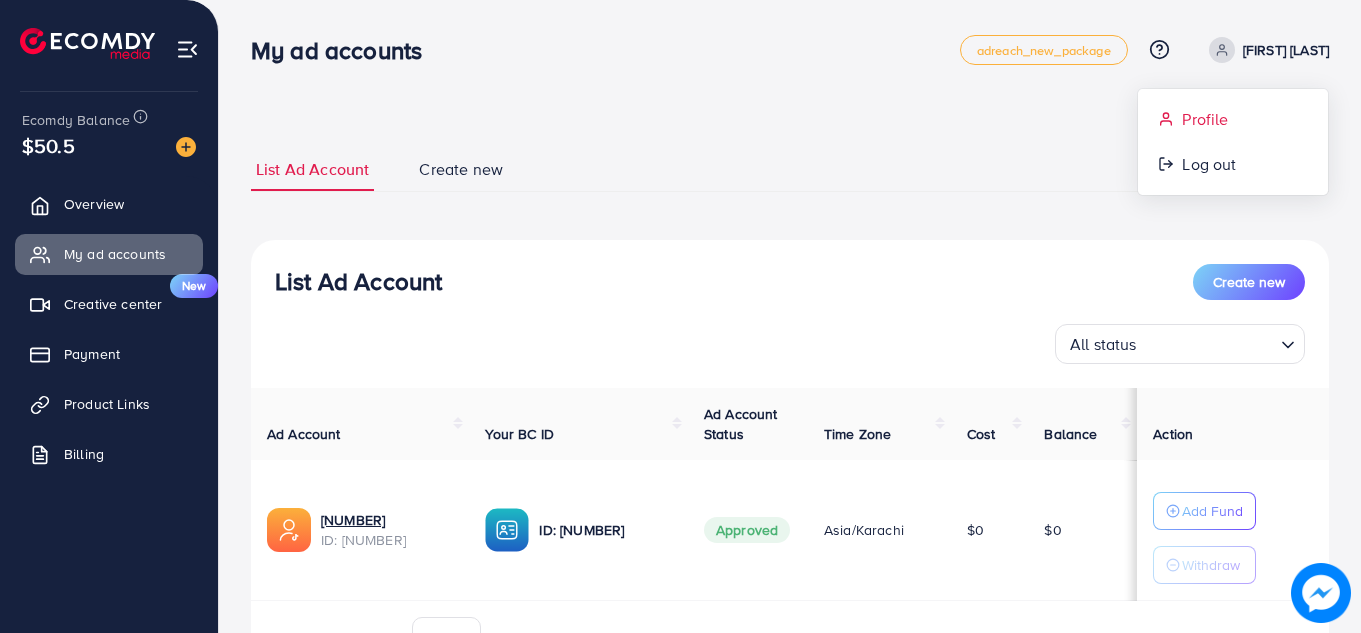 click on "Profile" at bounding box center [1233, 119] 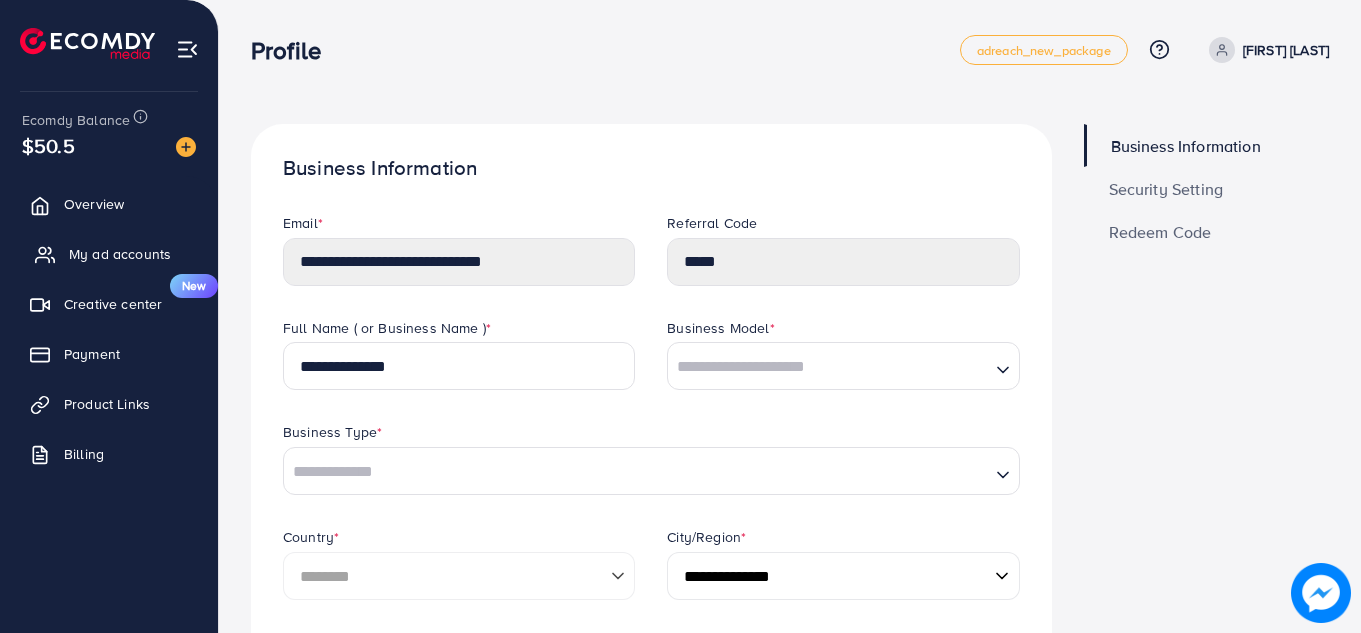 click on "My ad accounts" at bounding box center (120, 254) 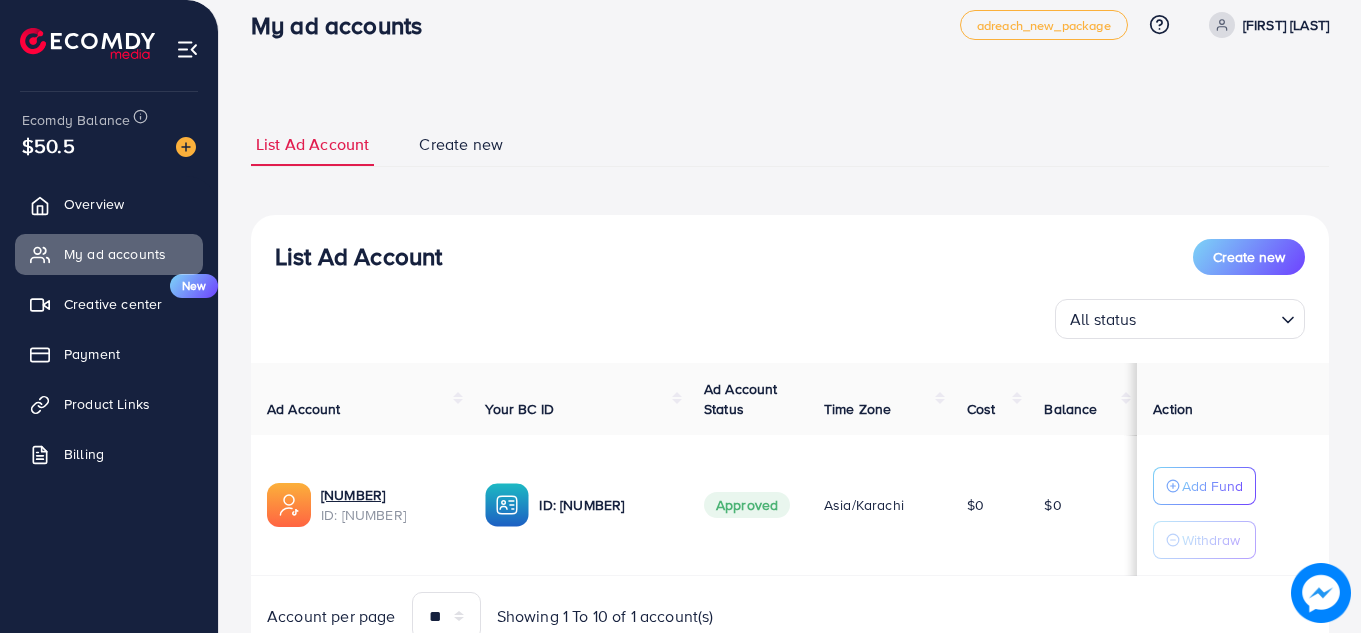 scroll, scrollTop: 0, scrollLeft: 0, axis: both 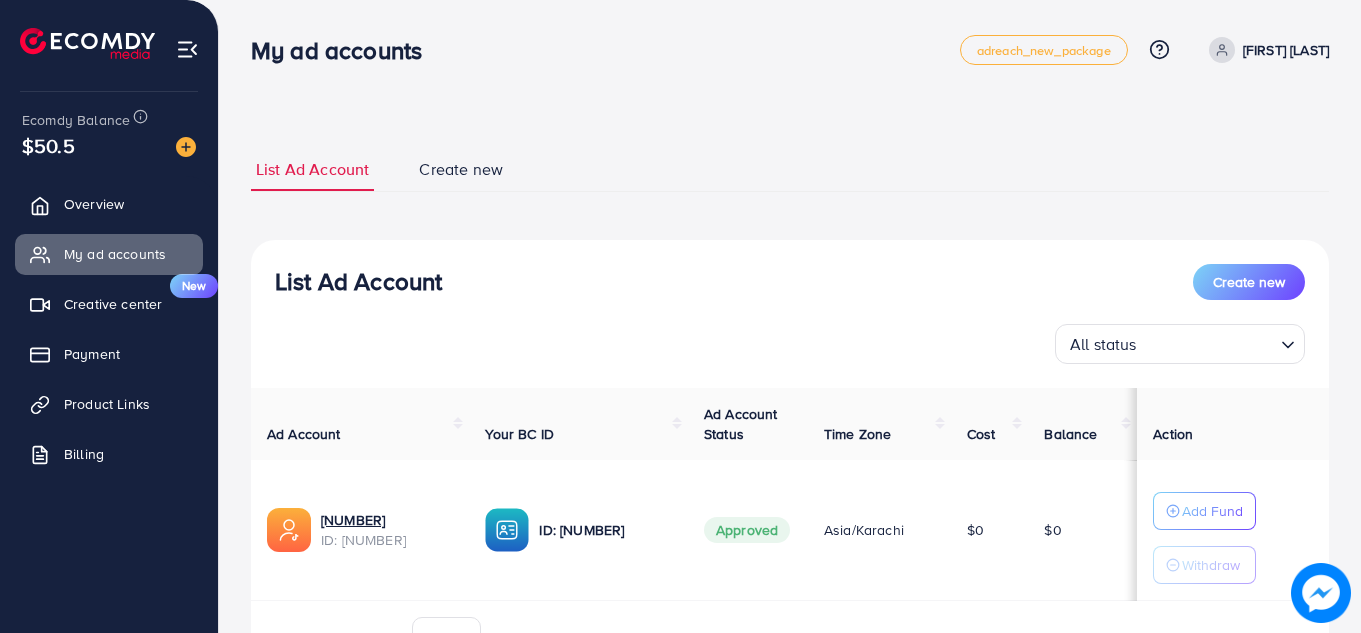 click on "[FIRST] [LAST]" at bounding box center [1286, 50] 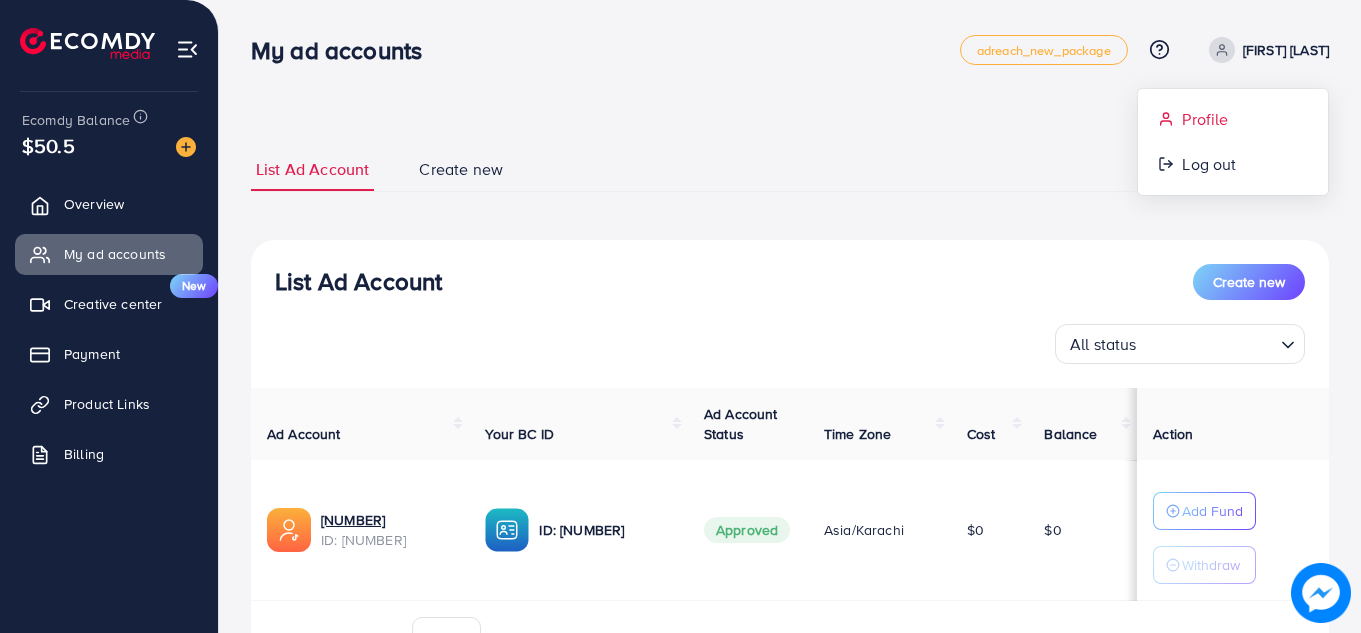 click on "Profile" at bounding box center (1205, 119) 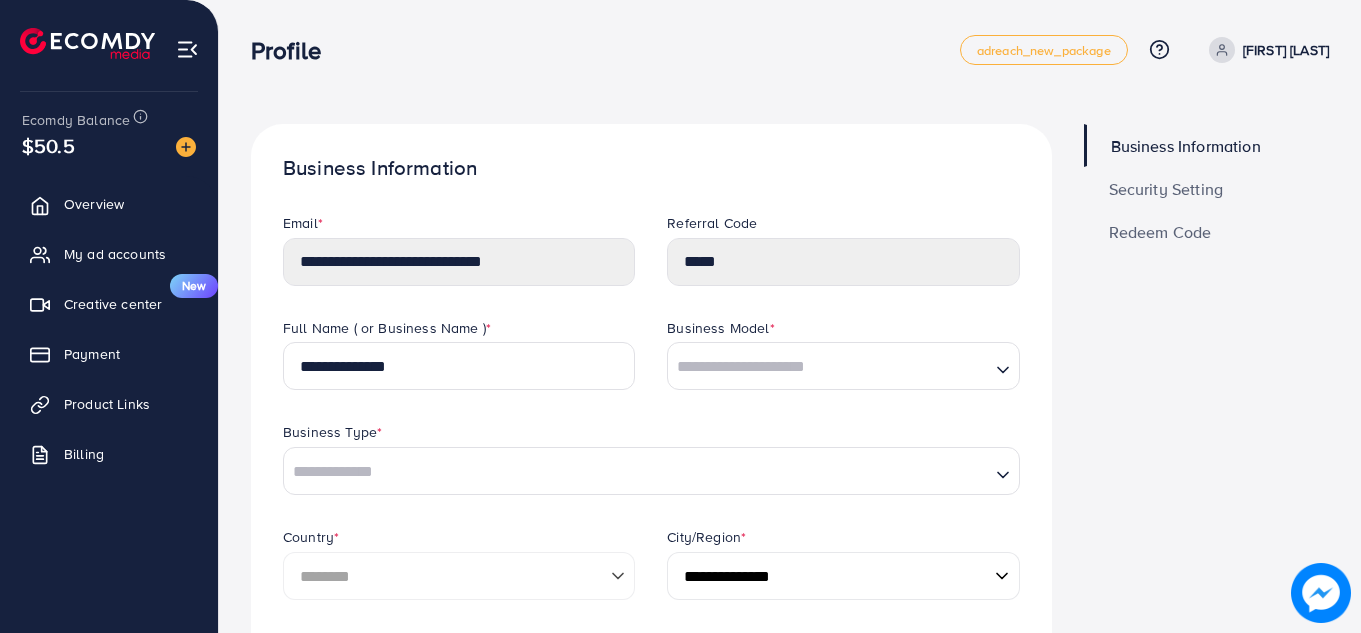 click on "Business Information" at bounding box center [1186, 146] 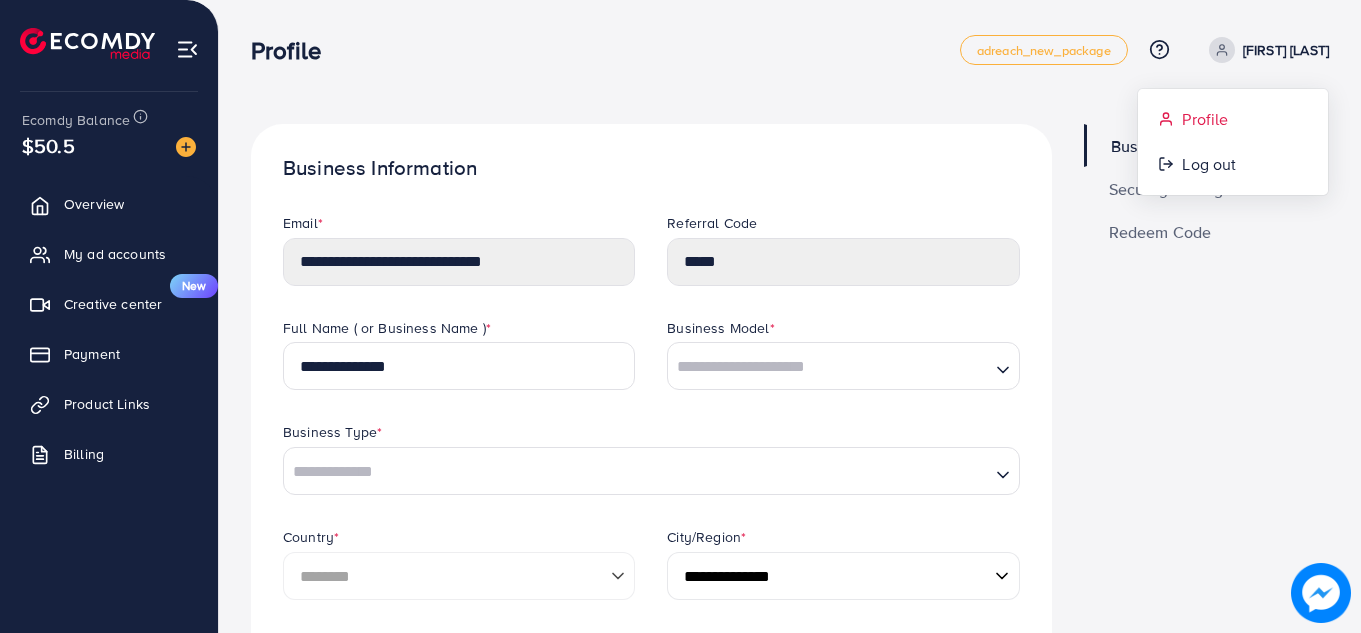 click 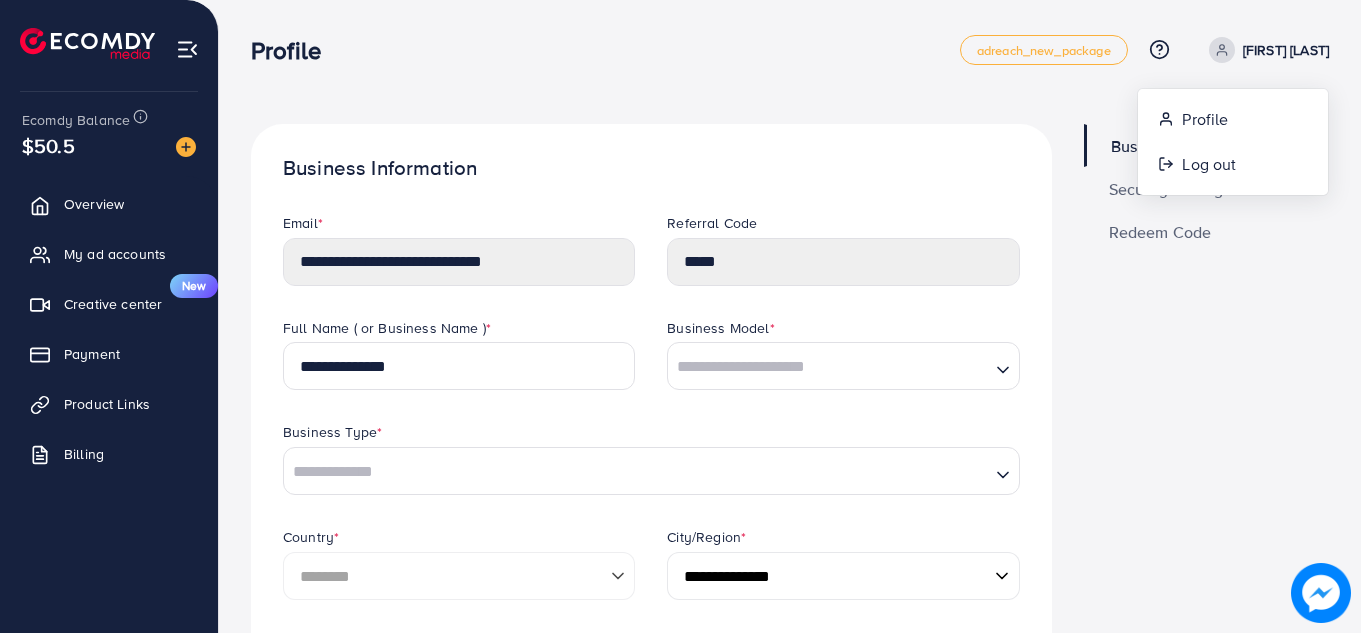 click on "Profile   adreach_new_package  Help Center Contact Support Plans and Pricing Term and policy About Us  [FIRST] [LAST]   Profile Log out" at bounding box center [790, 50] 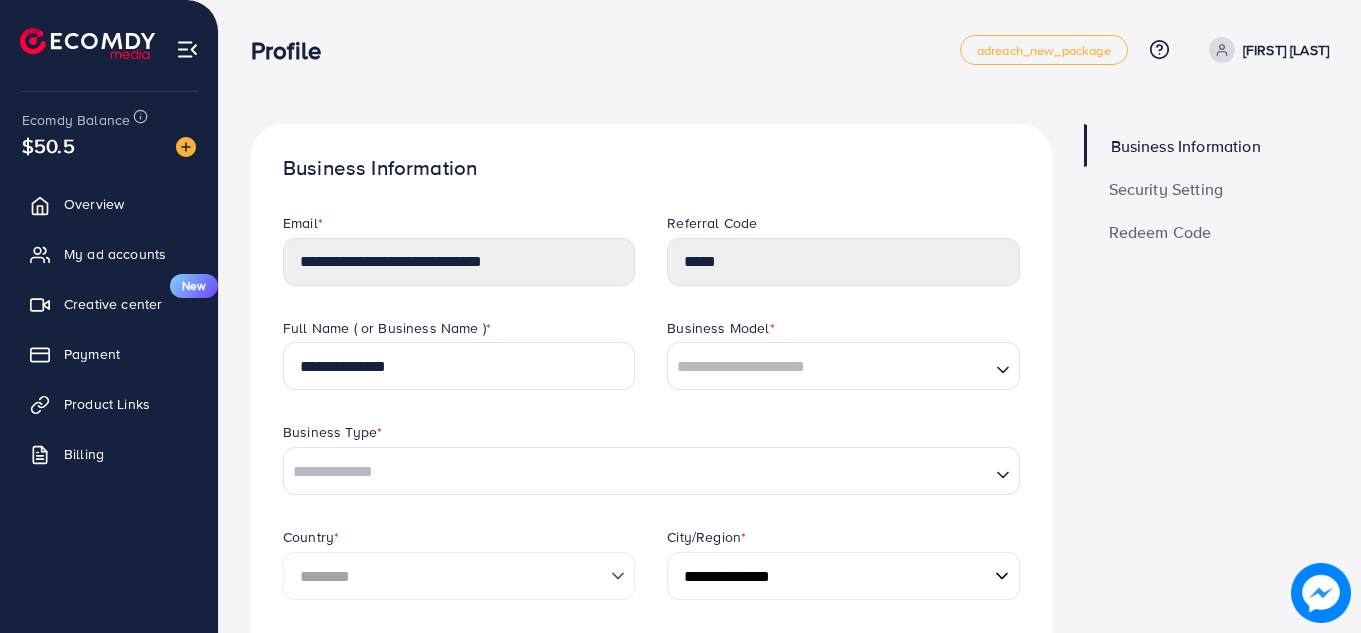click on "**********" at bounding box center [790, 789] 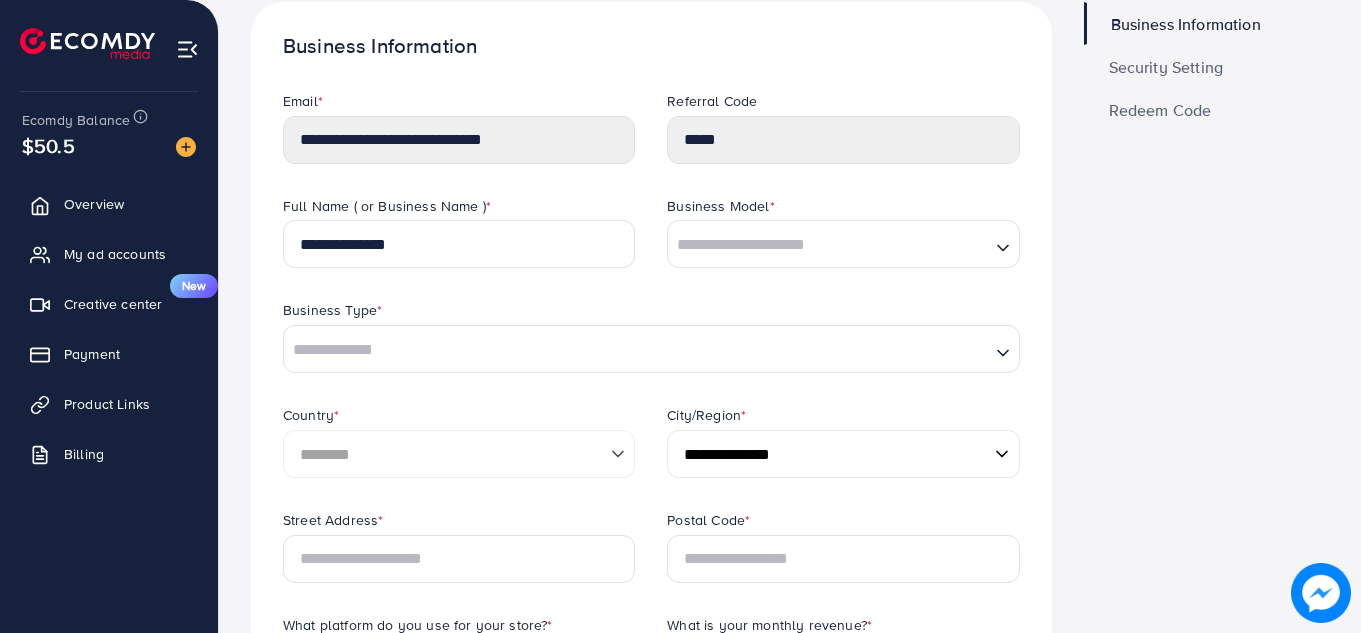 scroll, scrollTop: 0, scrollLeft: 0, axis: both 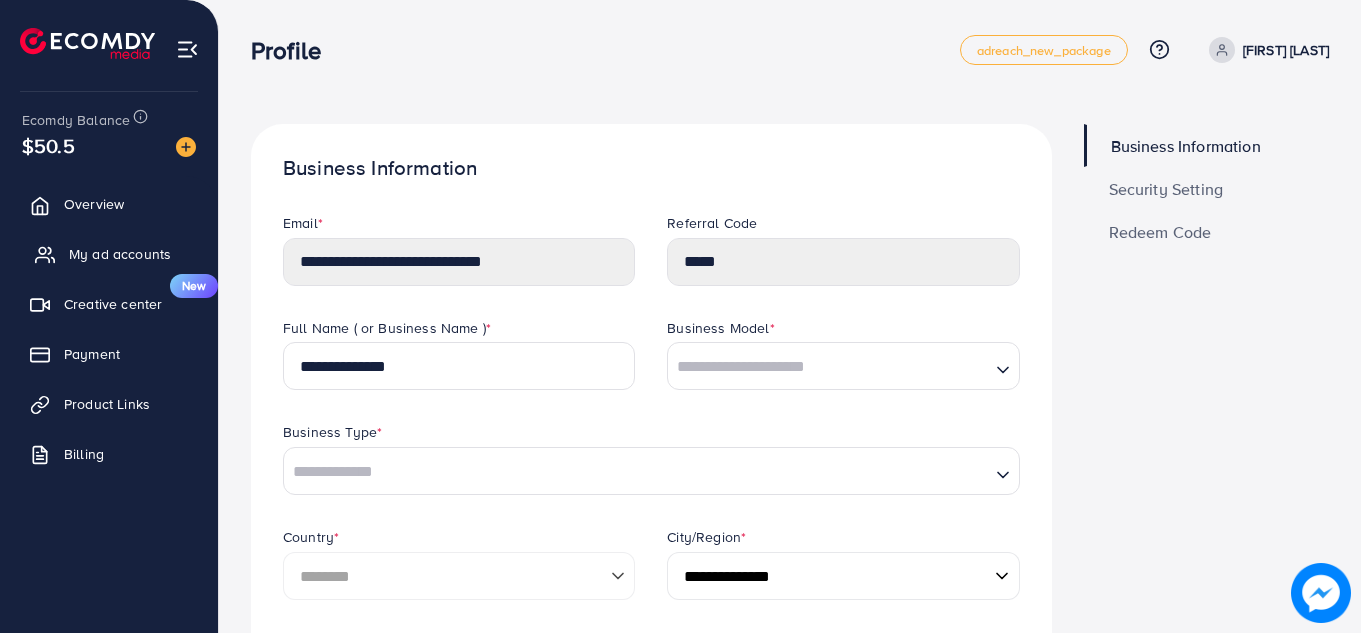 click on "My ad accounts" at bounding box center [109, 254] 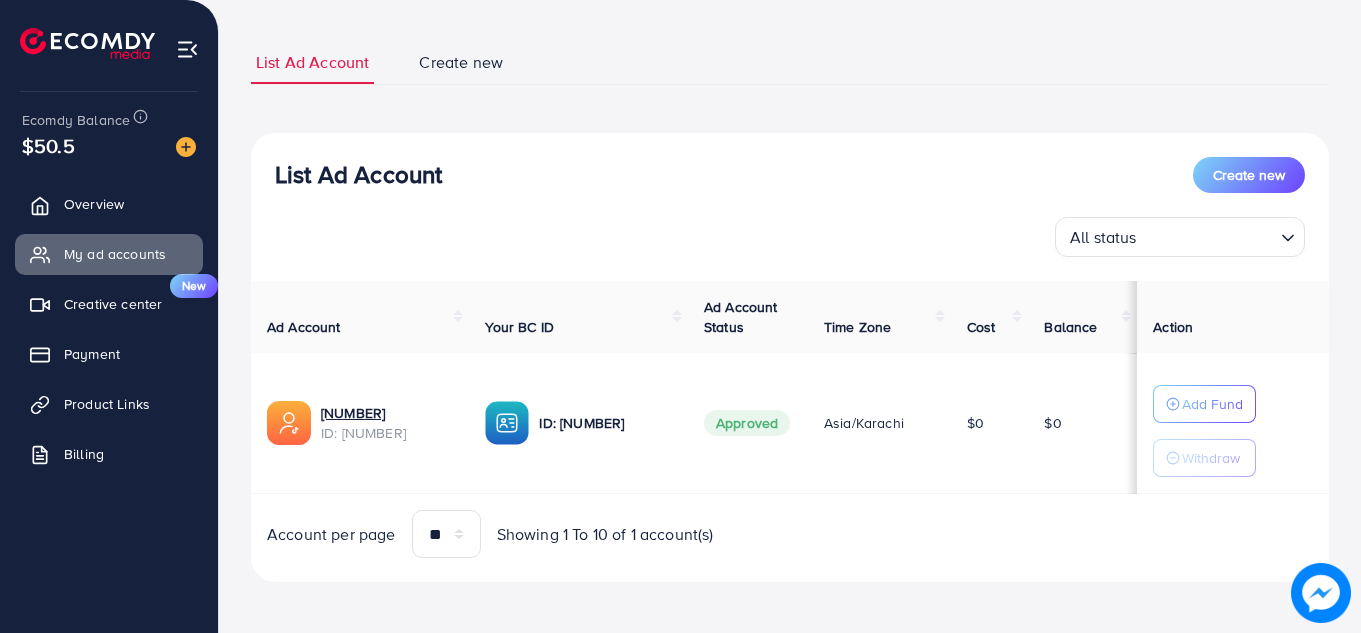 scroll, scrollTop: 112, scrollLeft: 0, axis: vertical 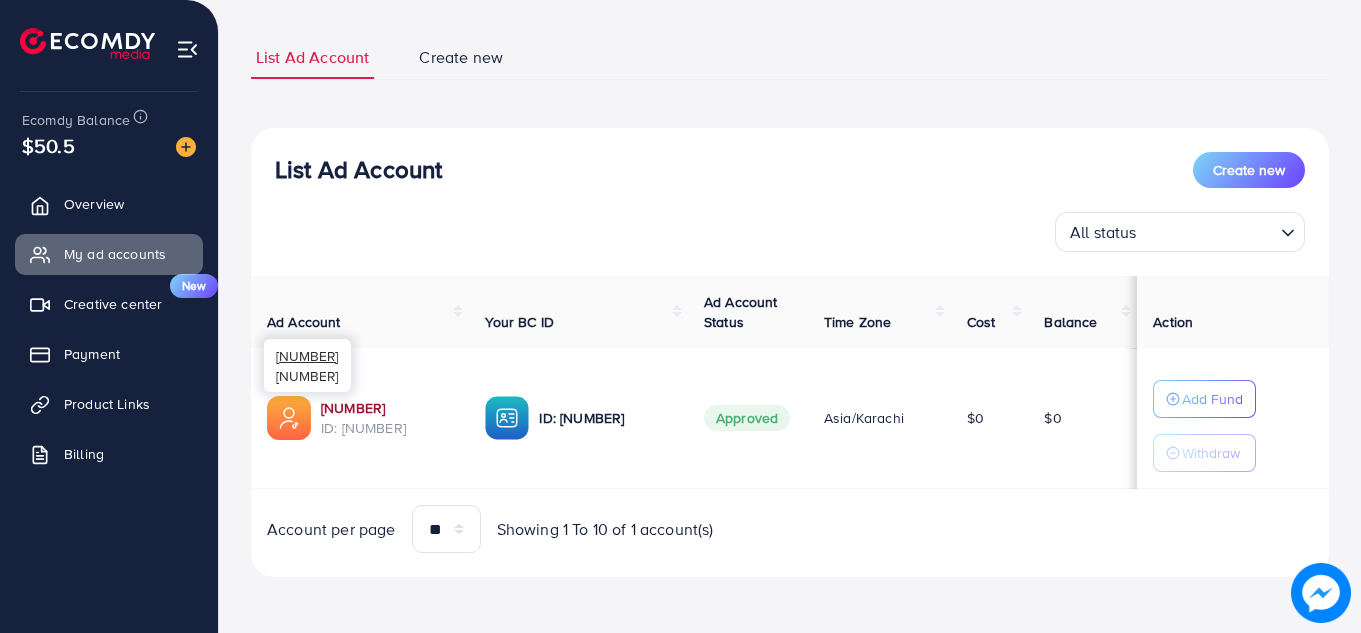 click on "[NUMBER]" at bounding box center (387, 408) 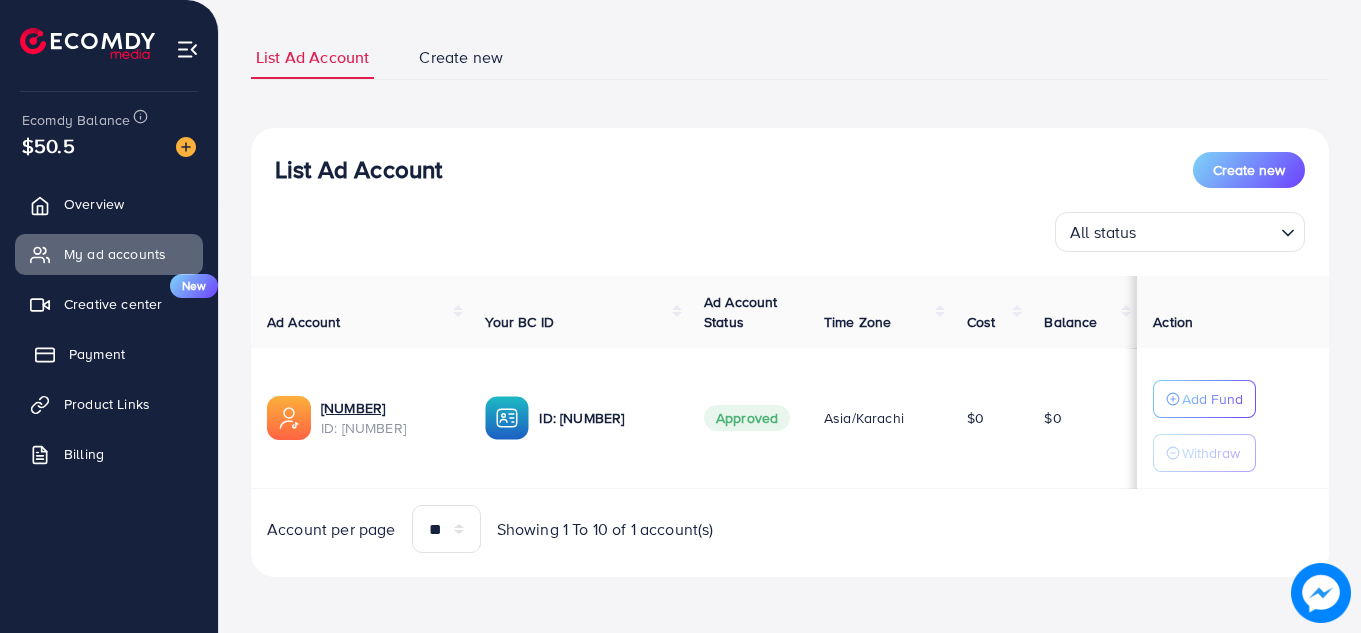 click on "Payment" at bounding box center (97, 354) 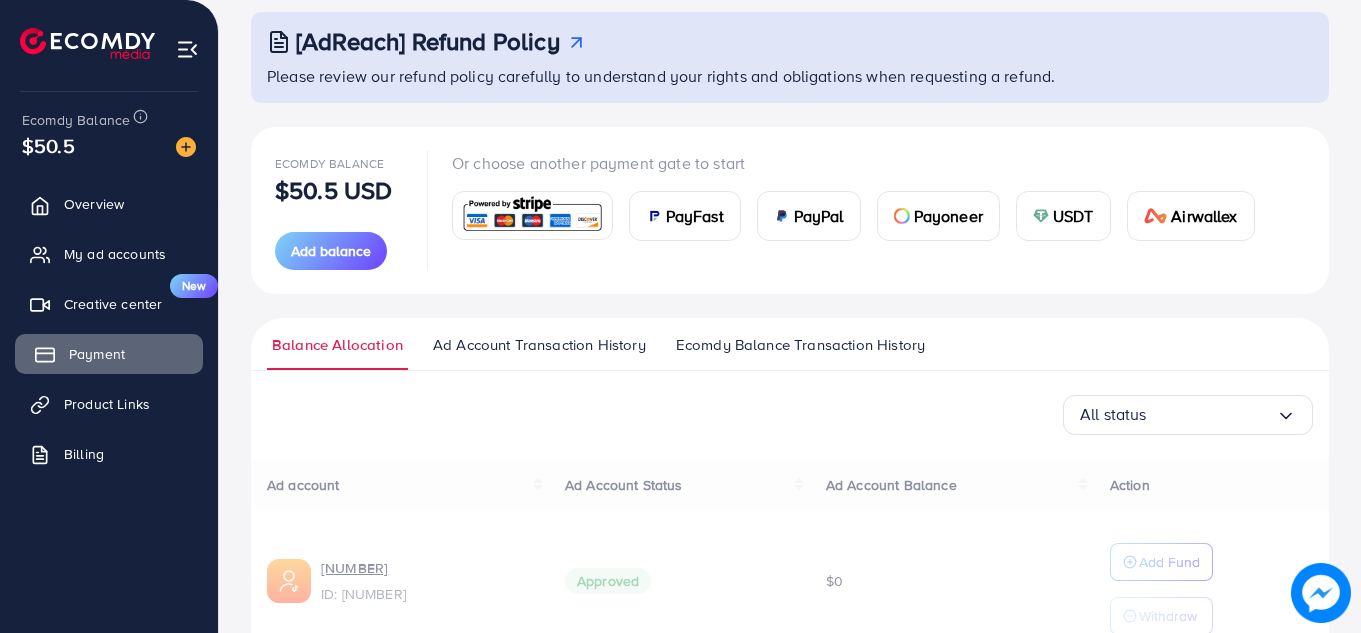 scroll, scrollTop: 0, scrollLeft: 0, axis: both 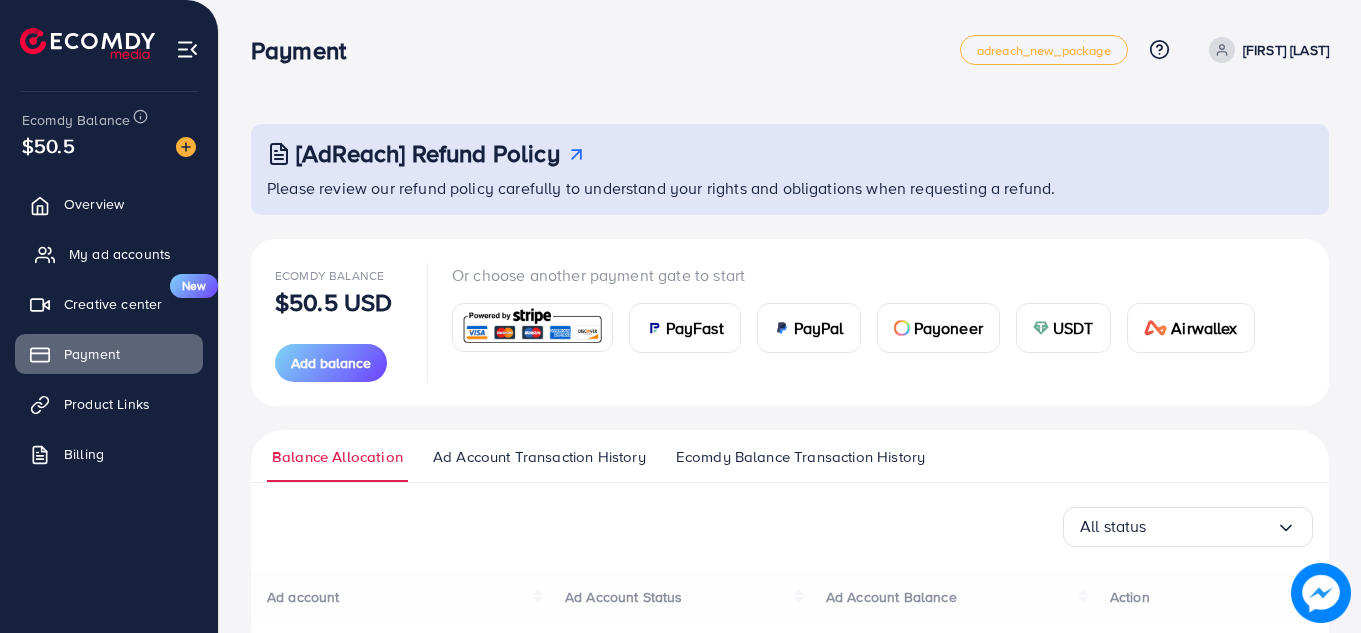 click on "My ad accounts" at bounding box center (109, 254) 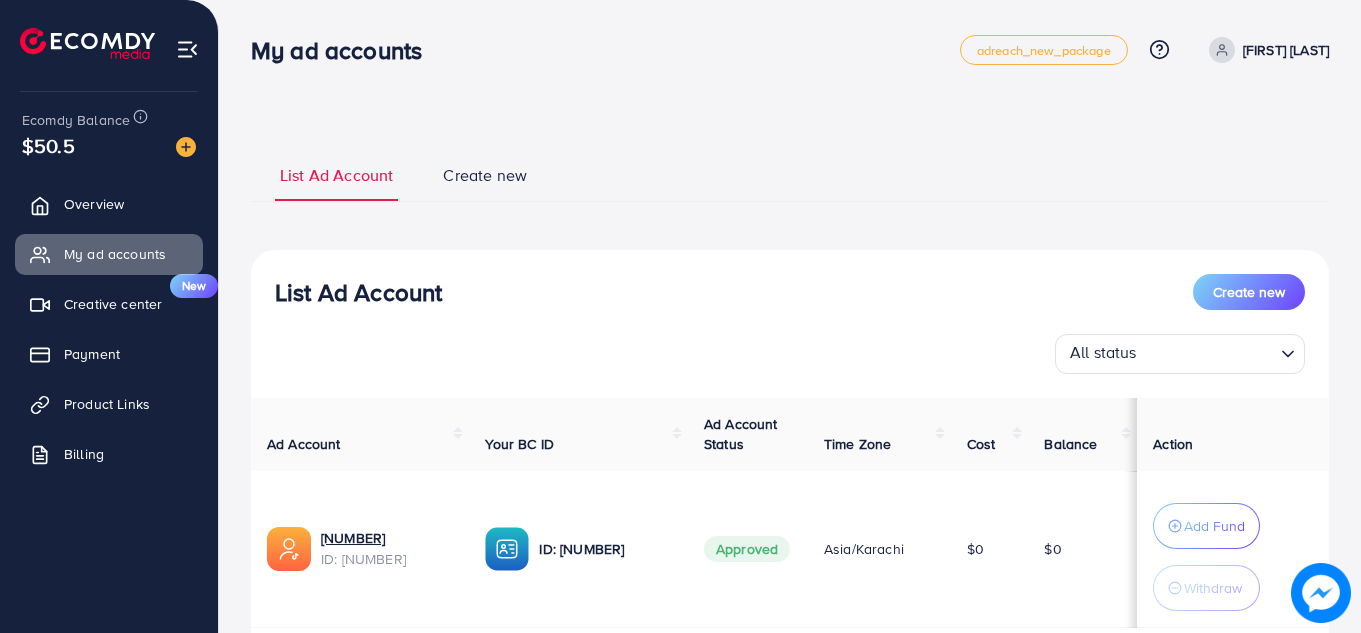 click on "**********" at bounding box center [790, 386] 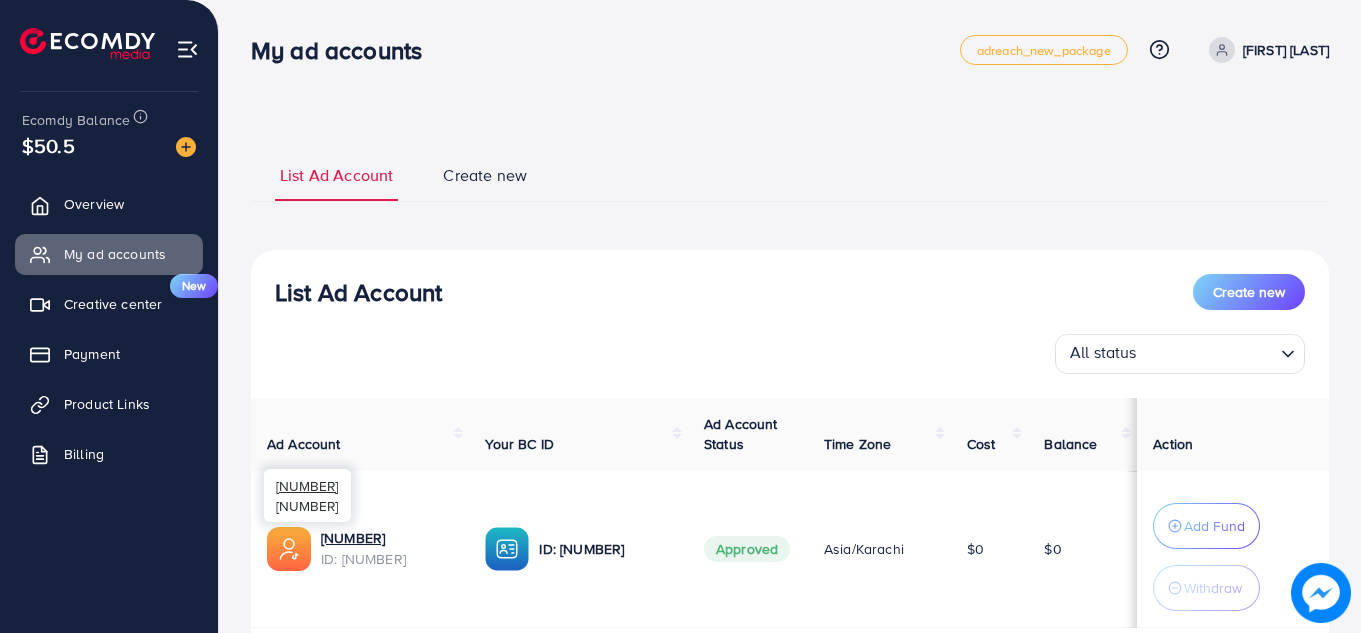 click on "[NUMBER]" at bounding box center (307, 485) 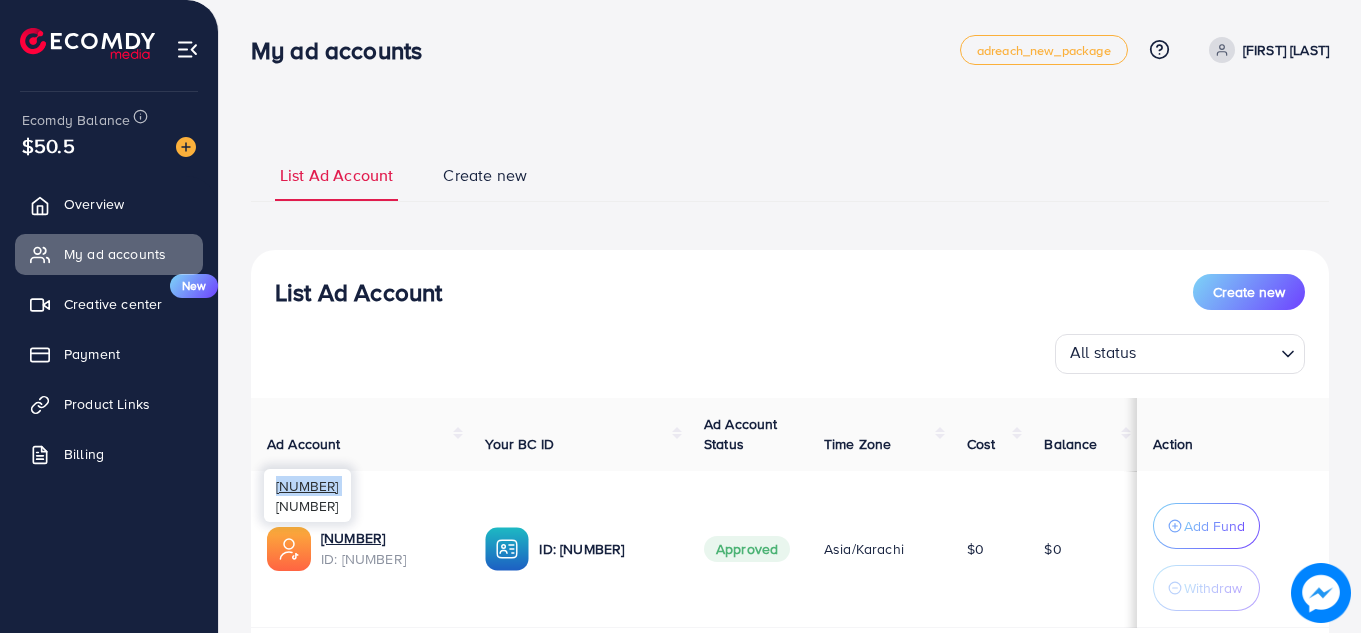 click on "[NUMBER]" at bounding box center [307, 485] 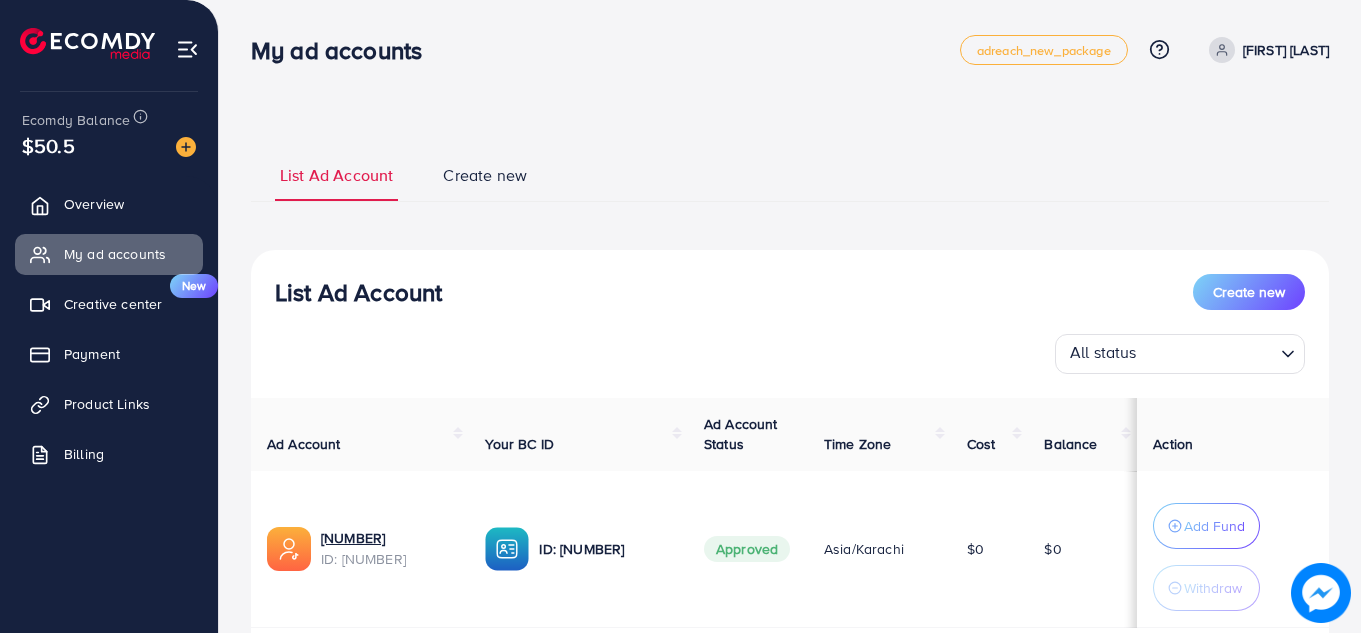 click on "Create new" at bounding box center (485, 175) 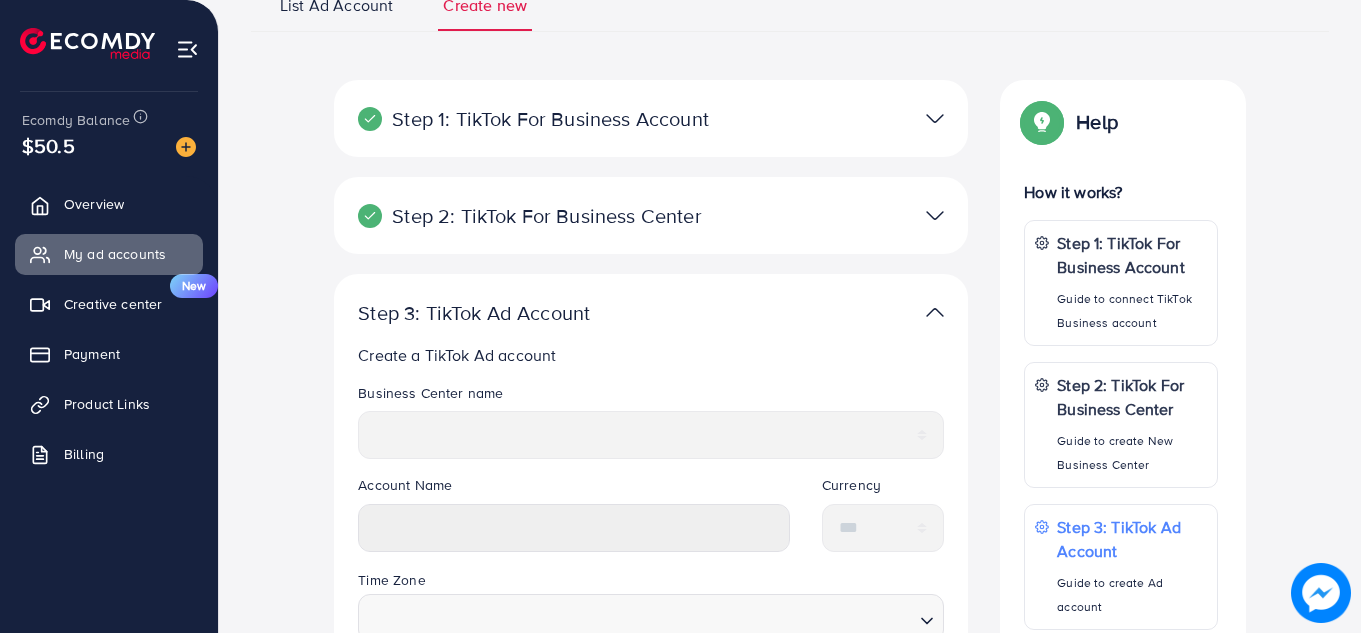 scroll, scrollTop: 0, scrollLeft: 0, axis: both 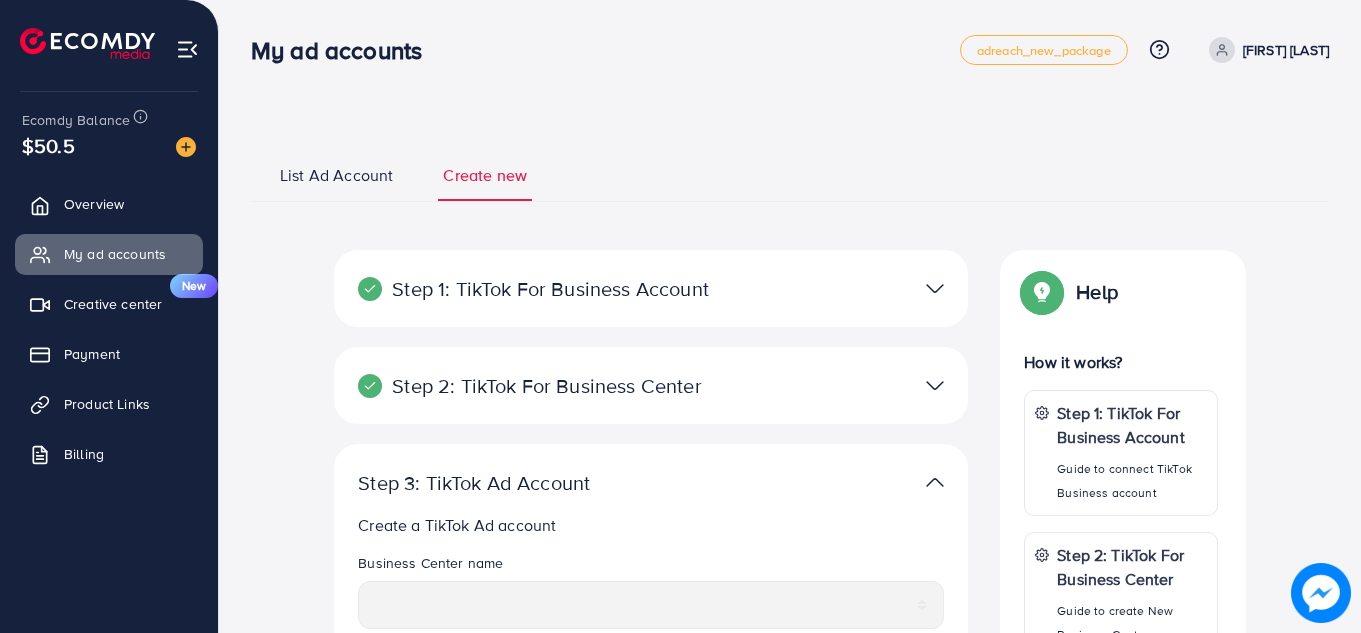 click on "List Ad Account" at bounding box center [336, 182] 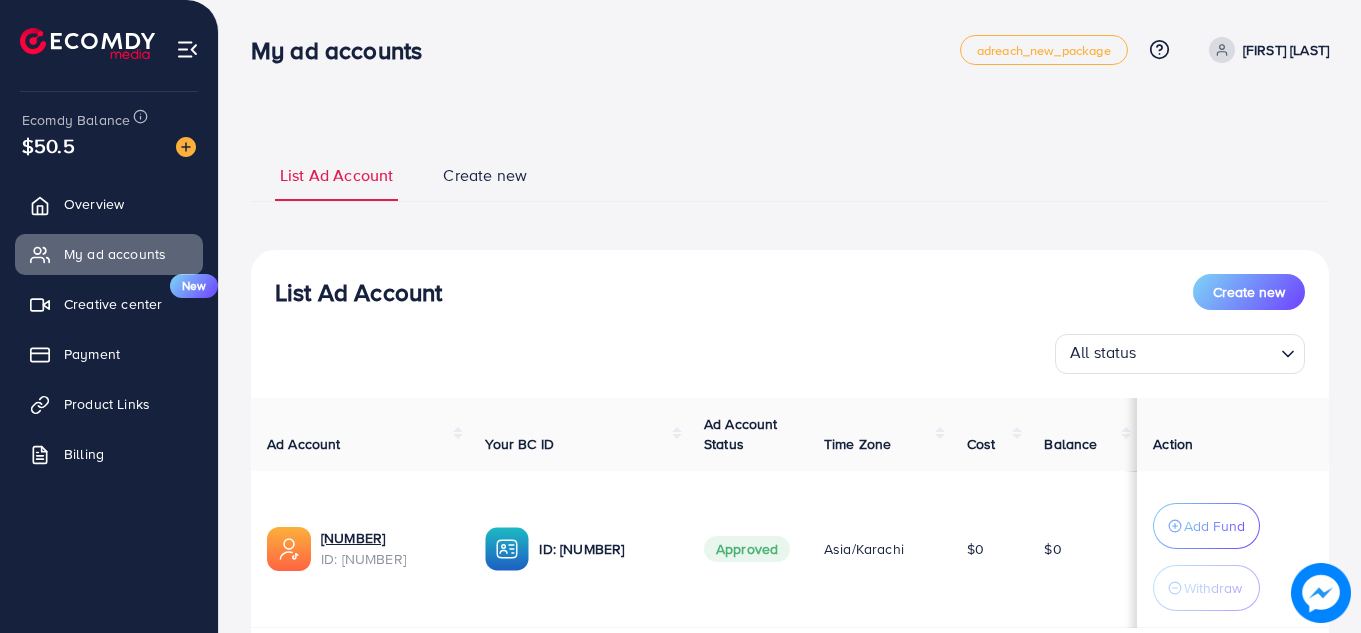 scroll, scrollTop: 139, scrollLeft: 0, axis: vertical 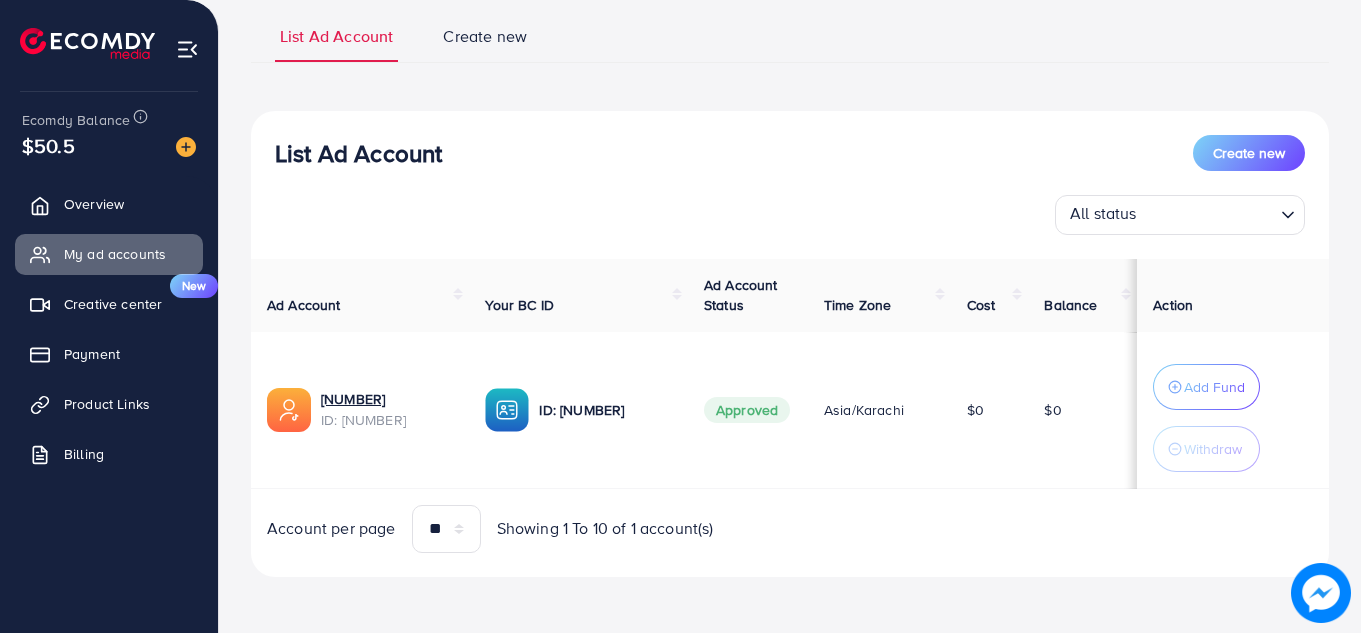 click at bounding box center (1321, 593) 